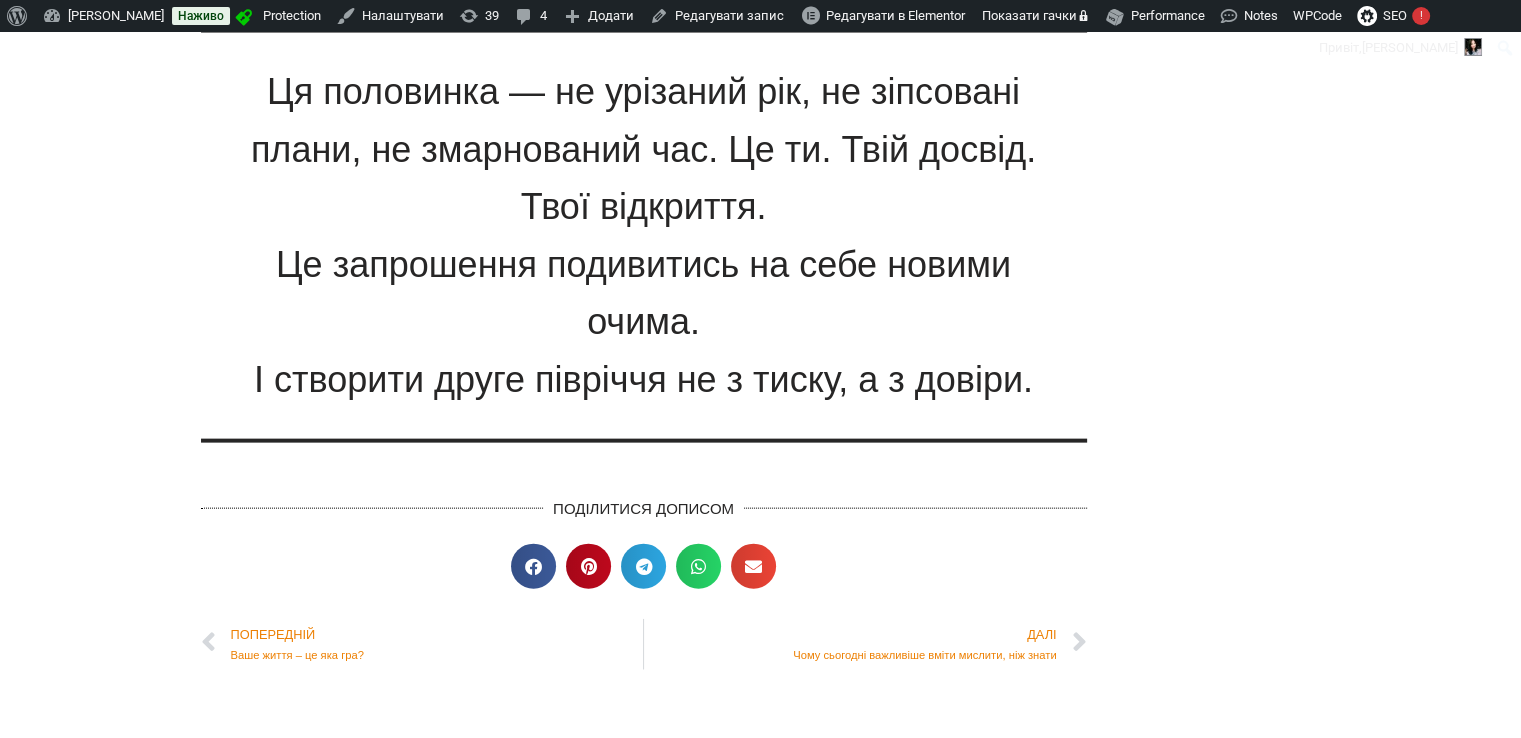 scroll, scrollTop: 4100, scrollLeft: 0, axis: vertical 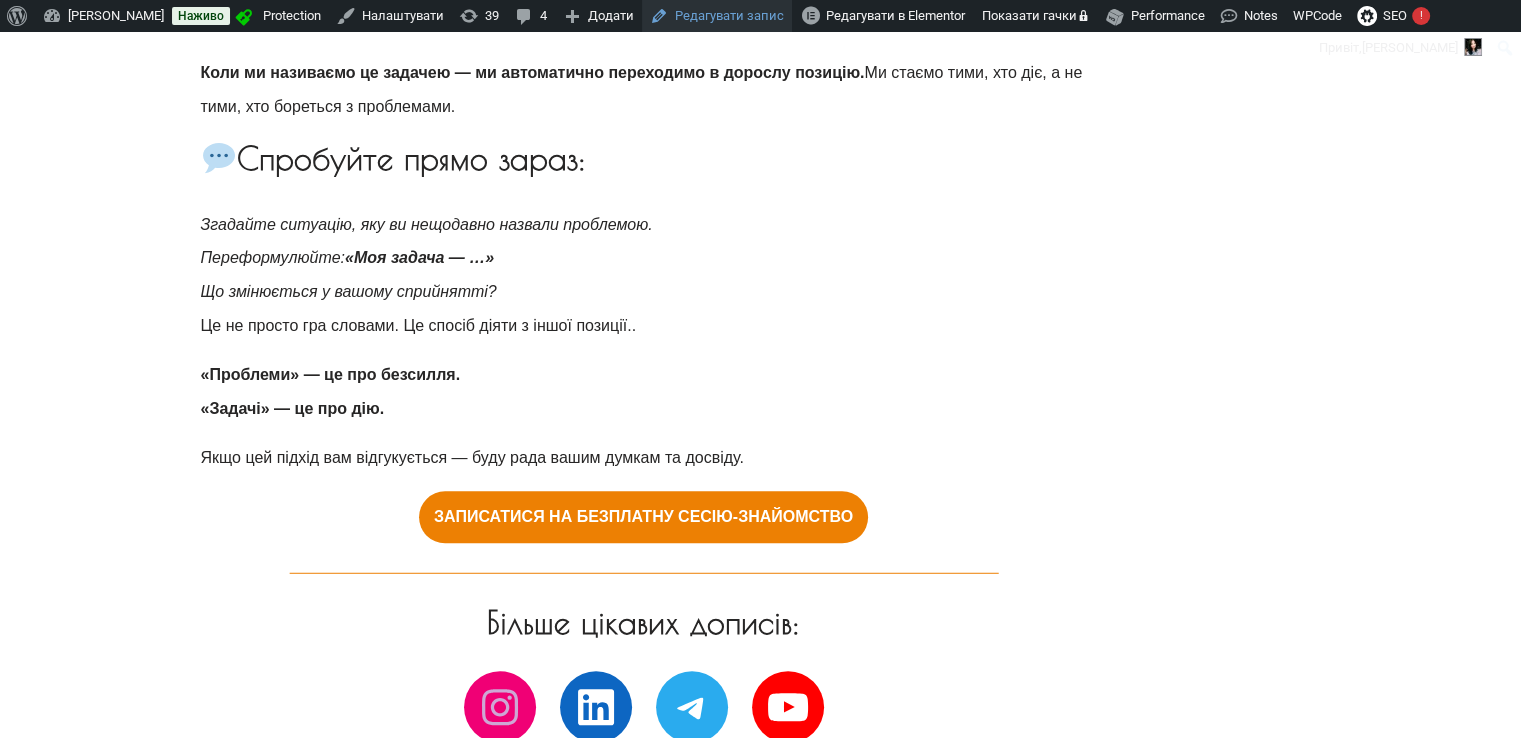 click on "Редагувати запис" at bounding box center (717, 16) 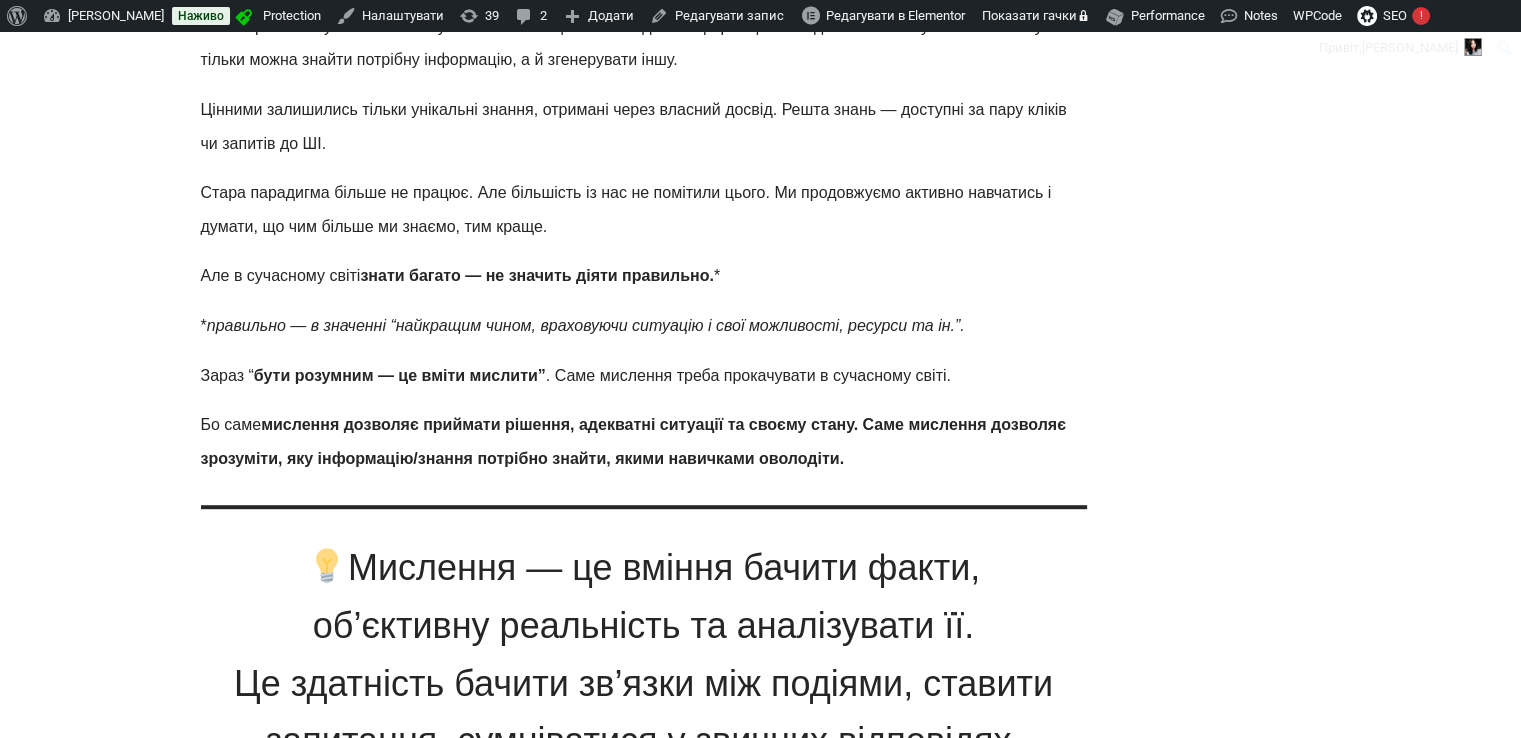 scroll, scrollTop: 800, scrollLeft: 0, axis: vertical 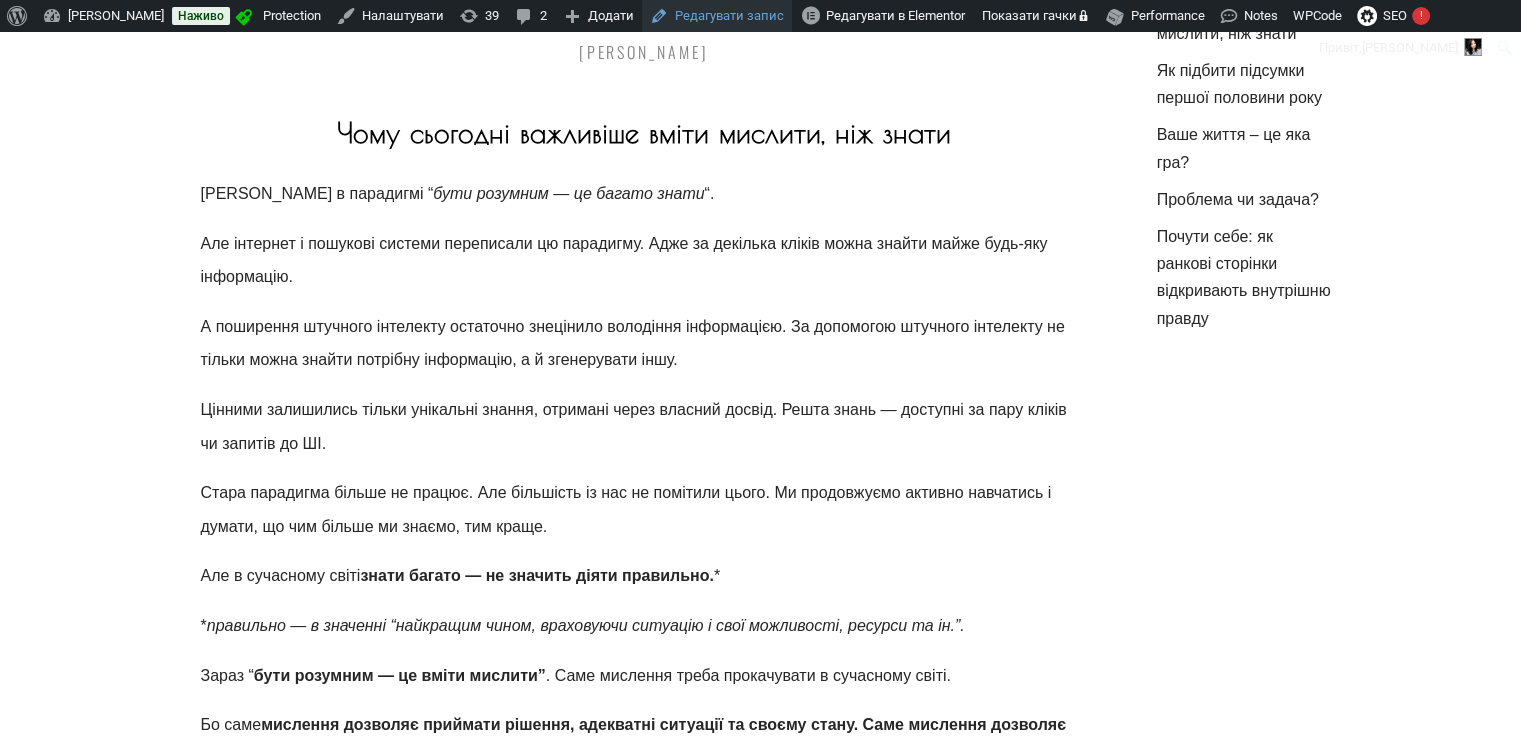 click on "Редагувати запис" at bounding box center [717, 16] 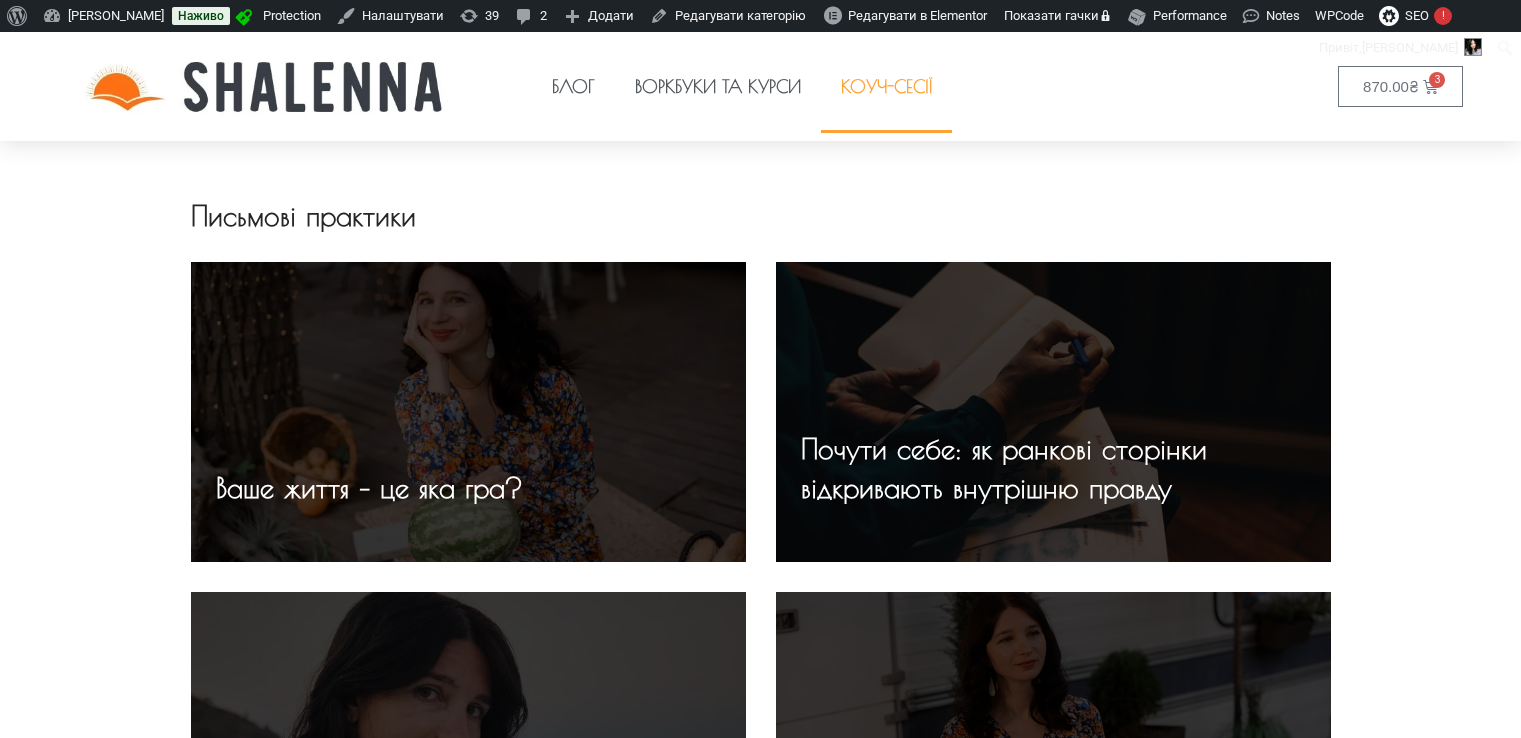 scroll, scrollTop: 0, scrollLeft: 0, axis: both 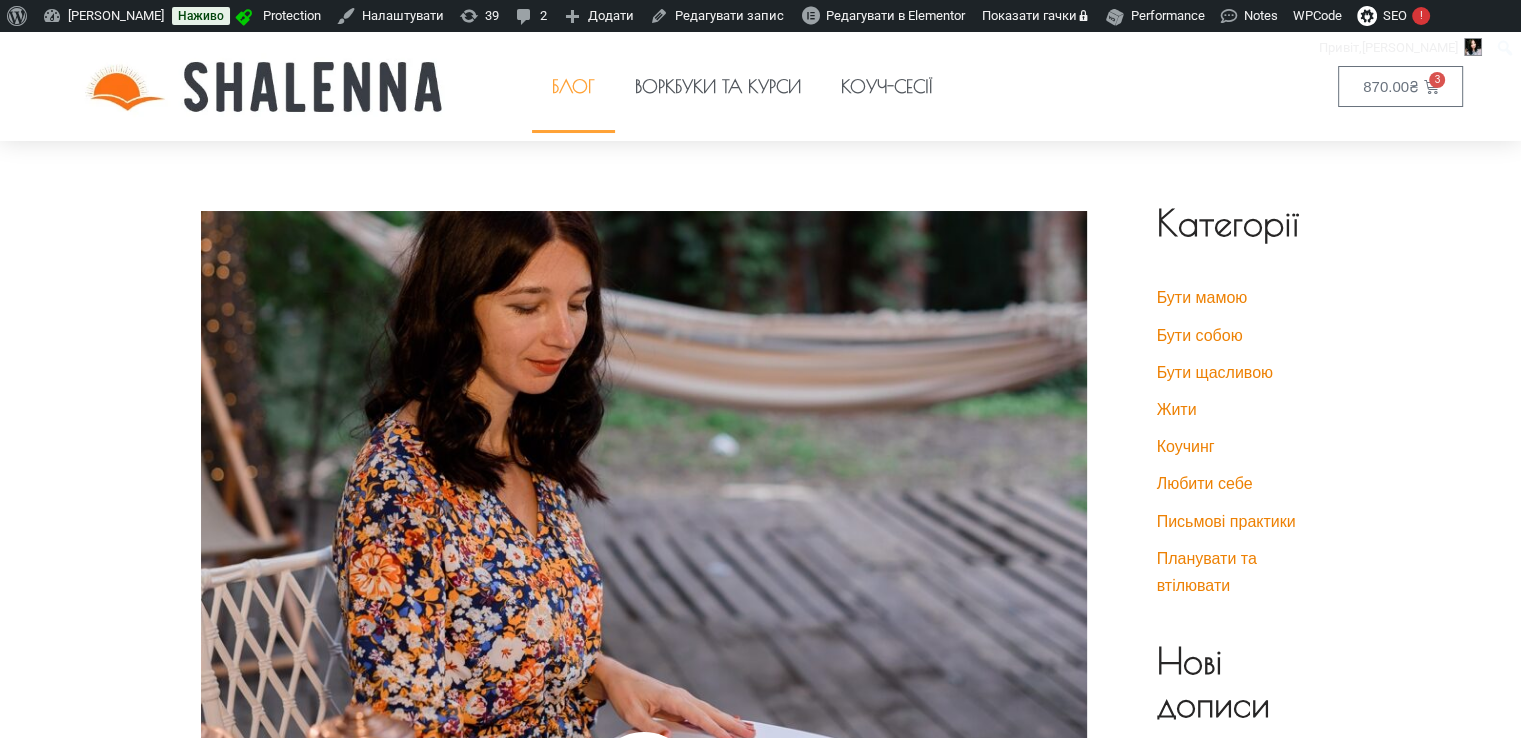 click on "Блог" 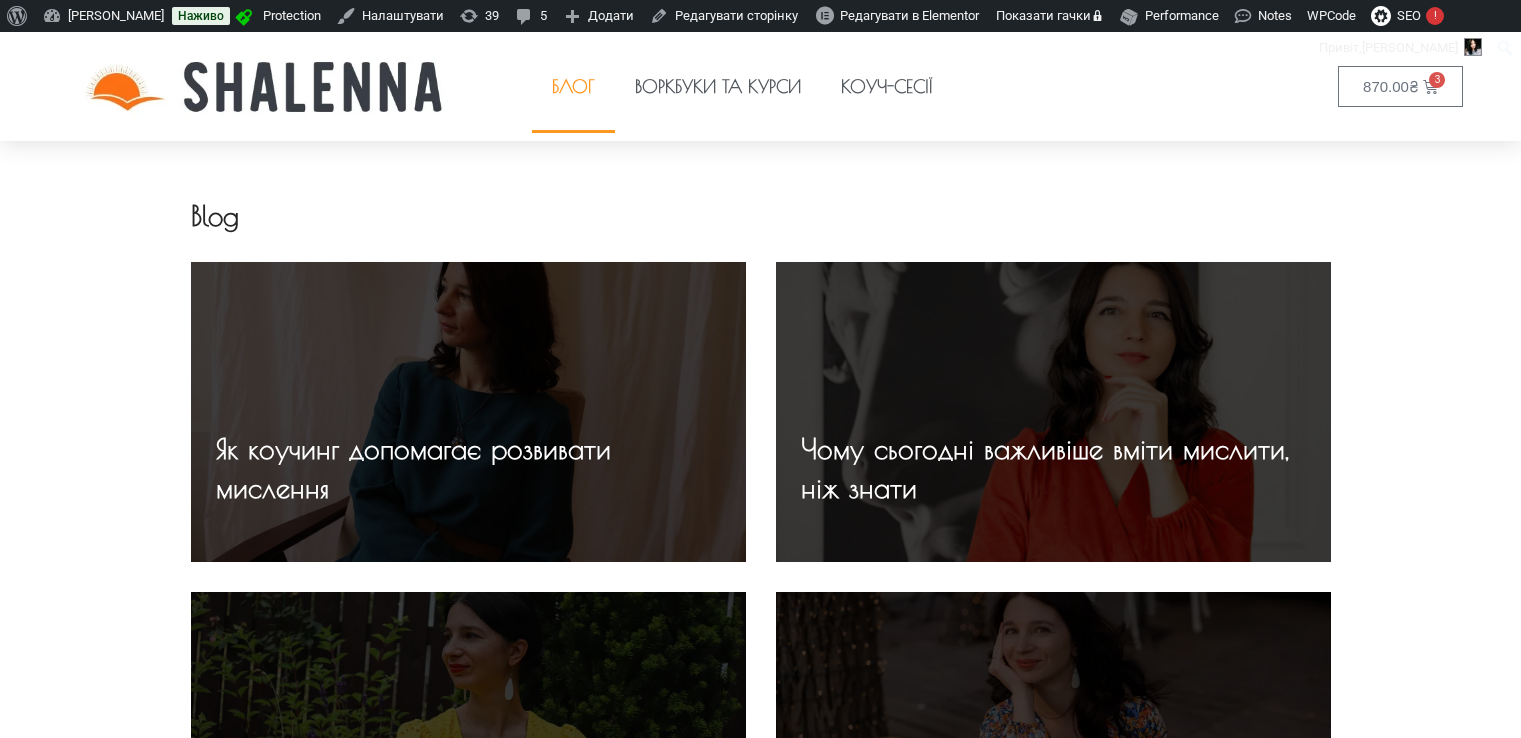 scroll, scrollTop: 0, scrollLeft: 0, axis: both 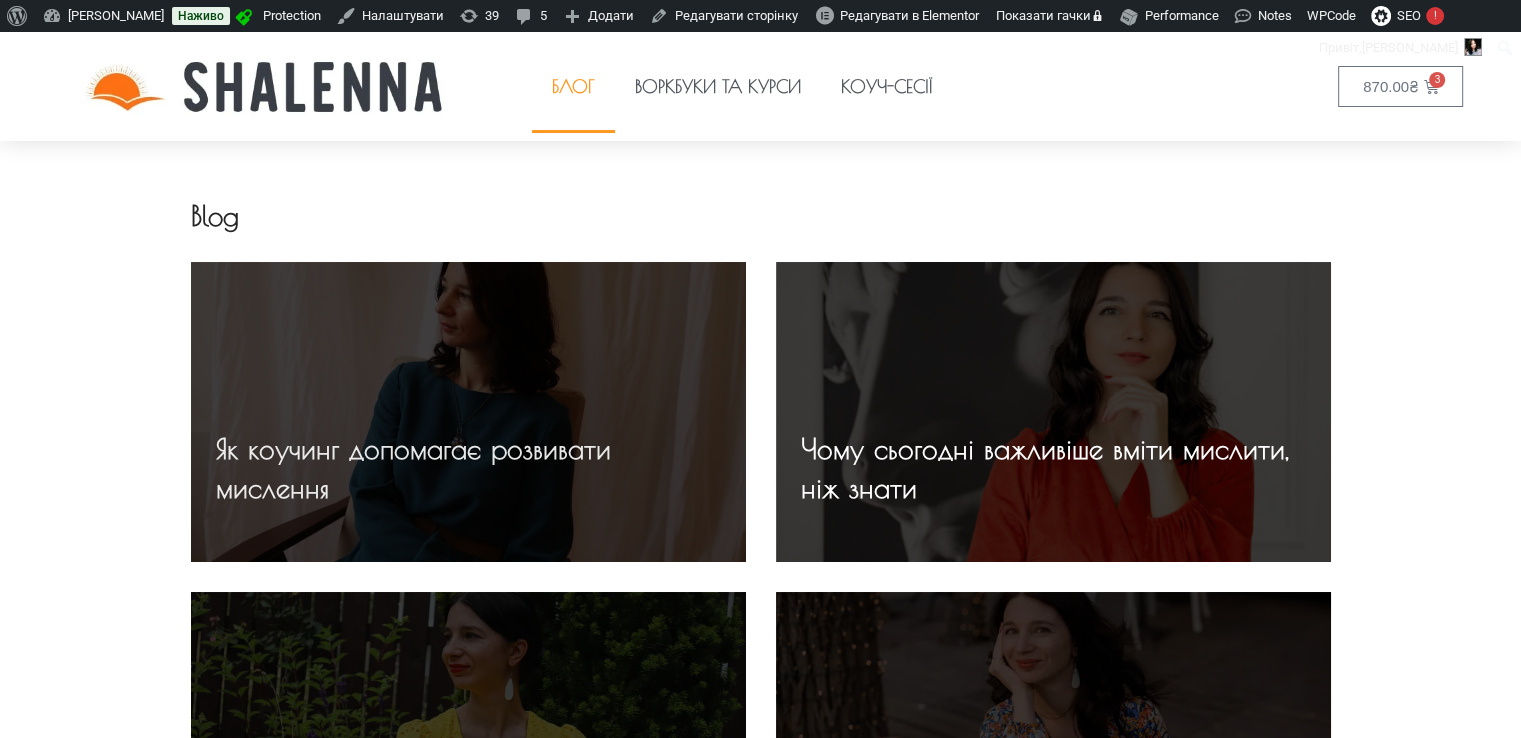 click on "Як коучинг допомагає розвивати мислення" at bounding box center (413, 468) 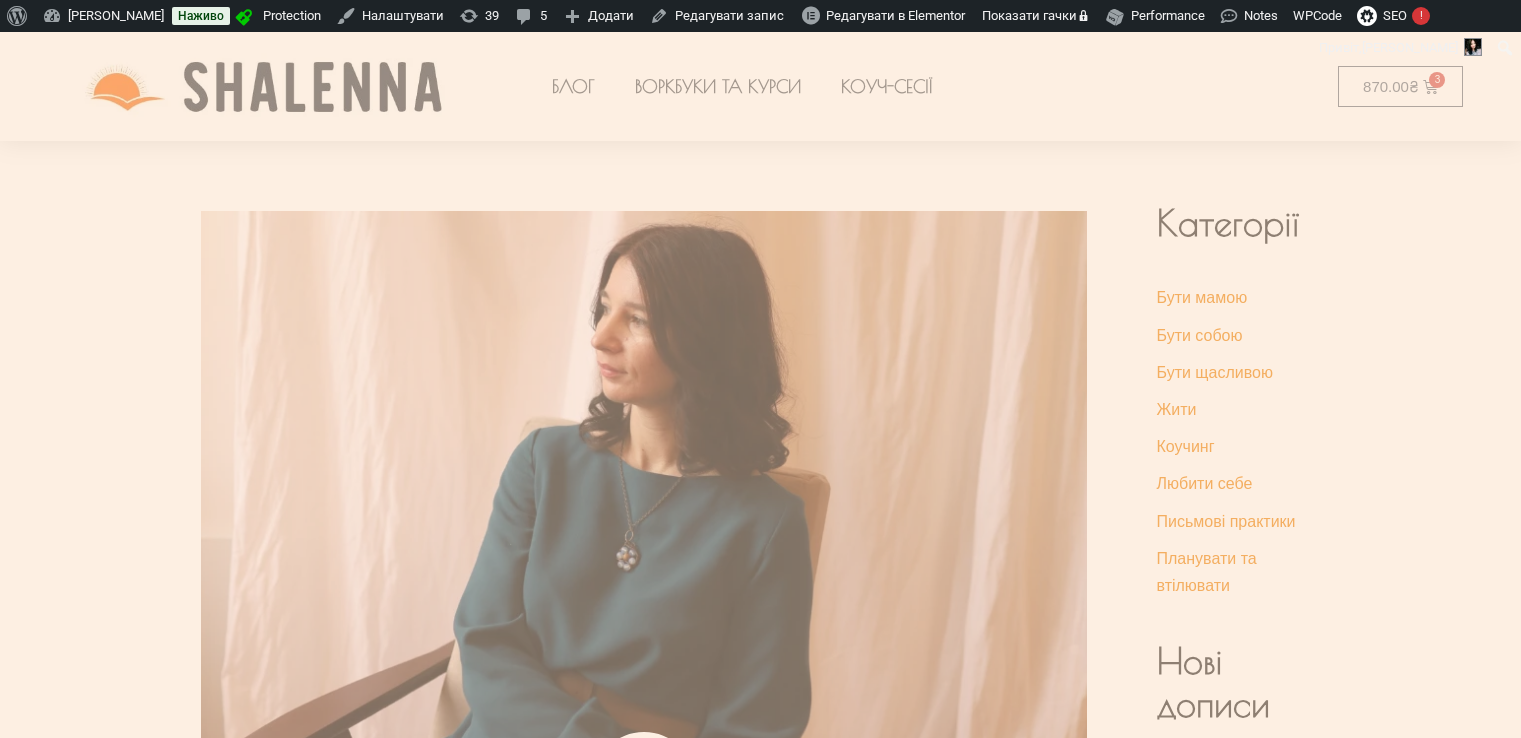 scroll, scrollTop: 0, scrollLeft: 0, axis: both 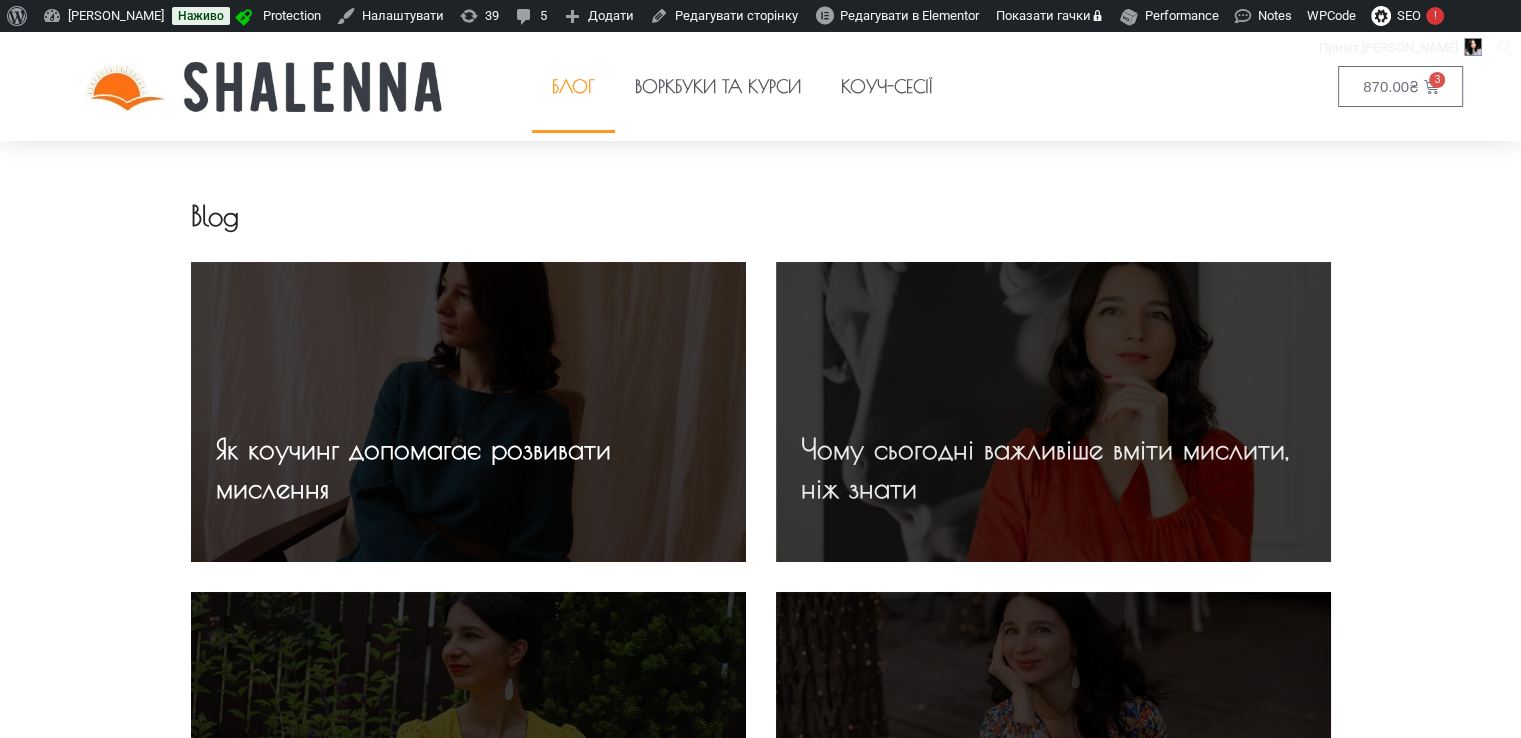 click on "Чому сьогодні важливіше вміти мислити, ніж знати" at bounding box center [1045, 468] 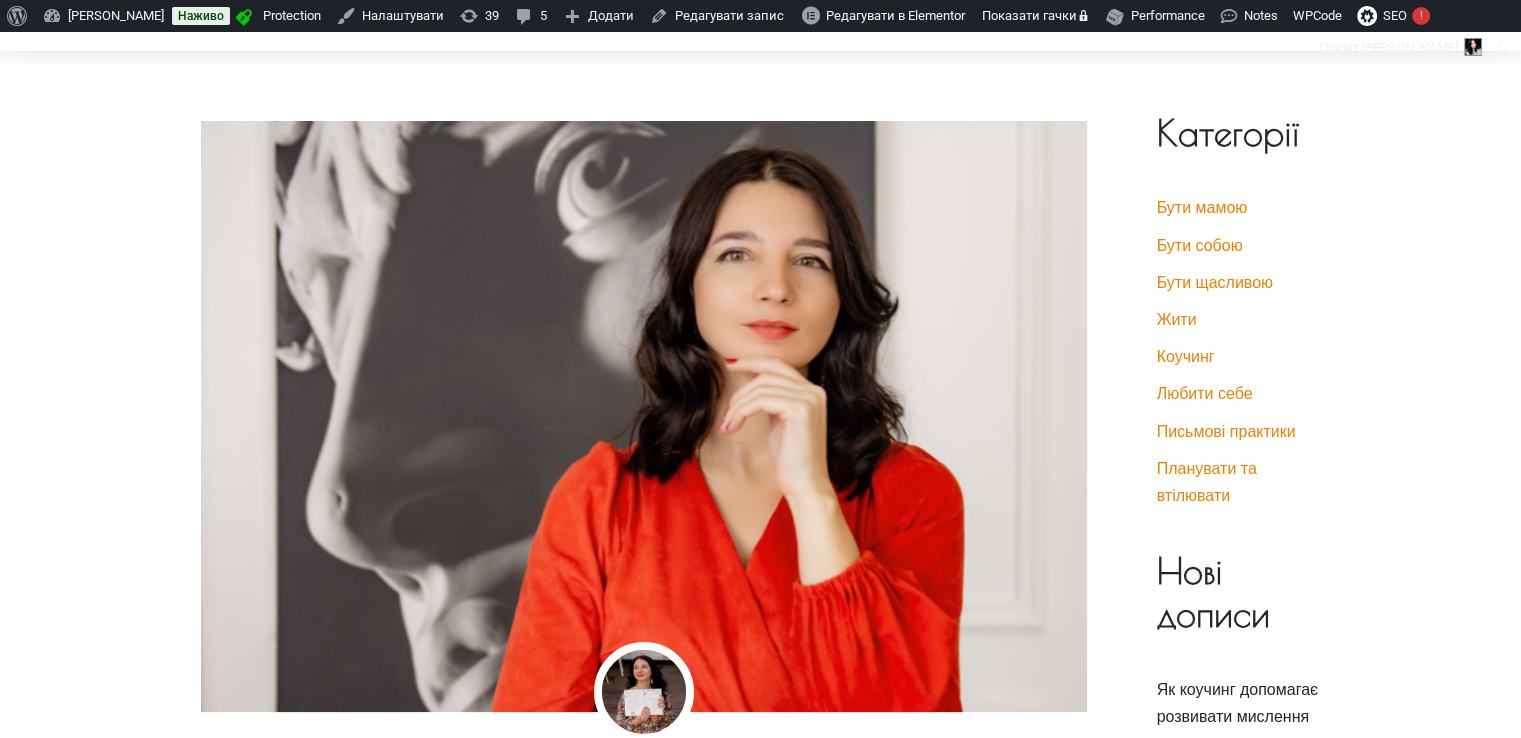scroll, scrollTop: 0, scrollLeft: 0, axis: both 